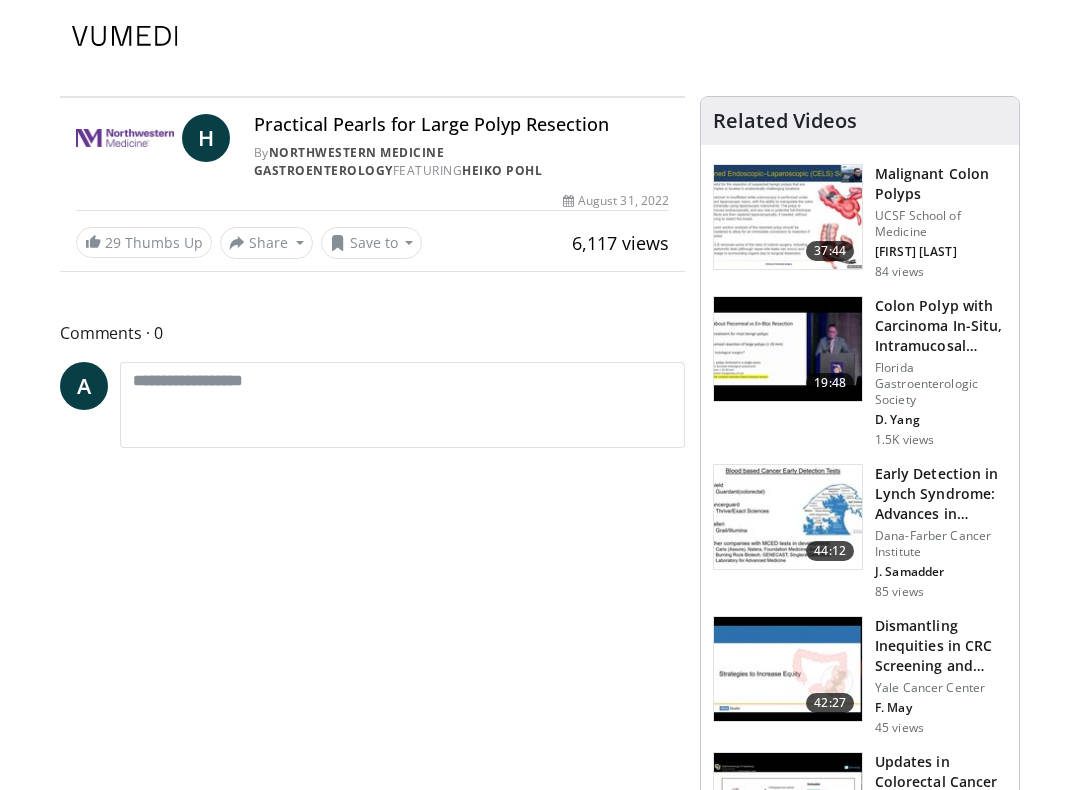 scroll, scrollTop: 20, scrollLeft: 0, axis: vertical 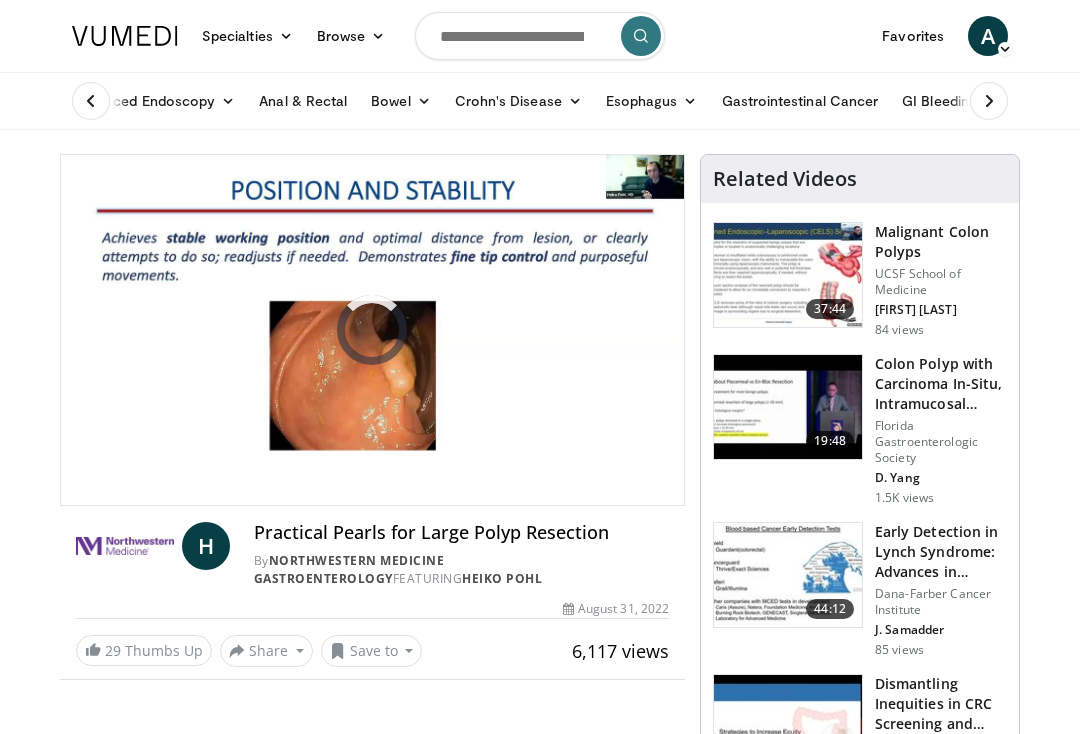 click on "H" at bounding box center (206, 546) 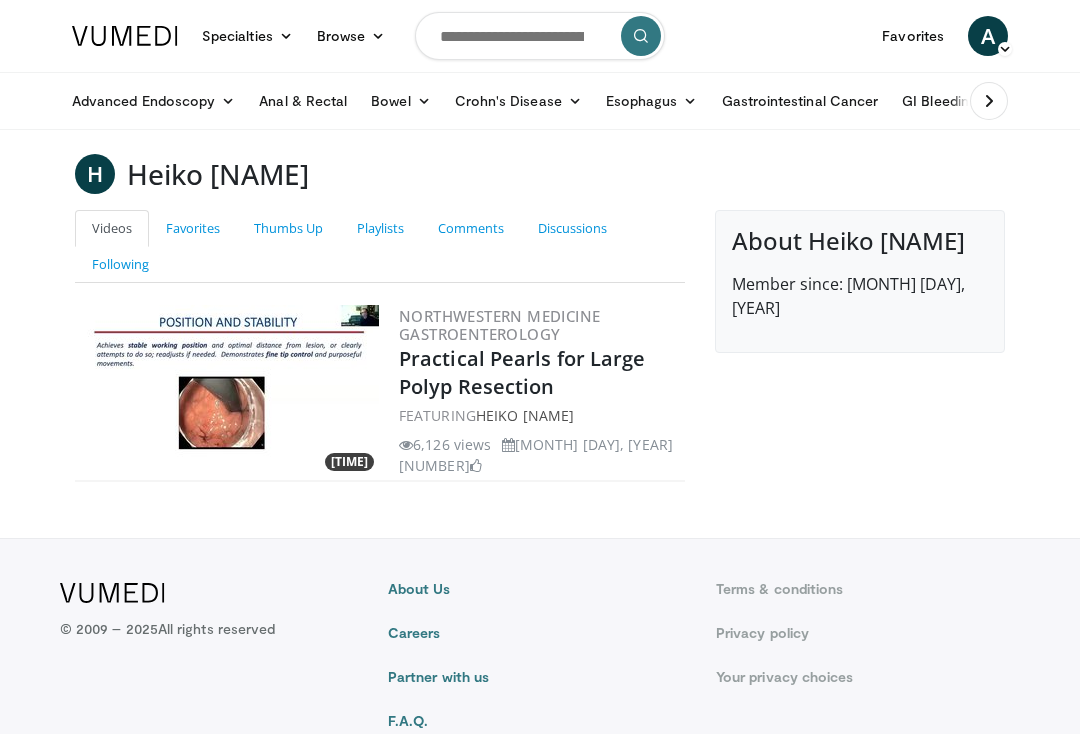 scroll, scrollTop: 0, scrollLeft: 0, axis: both 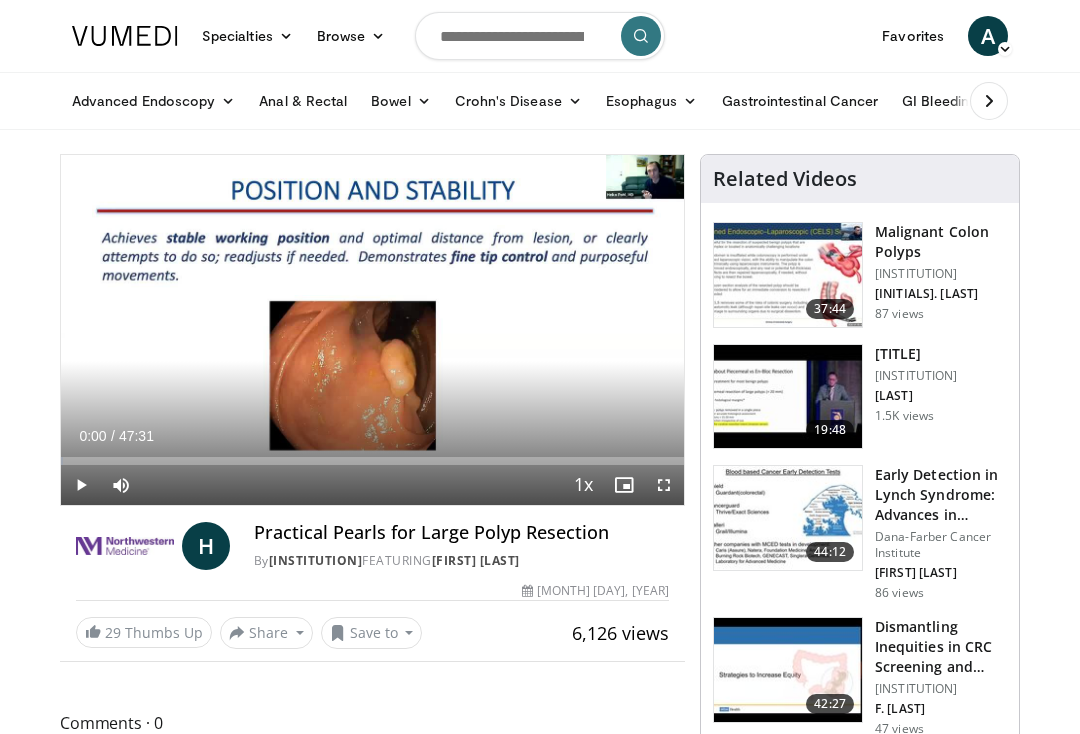 click at bounding box center [81, 485] 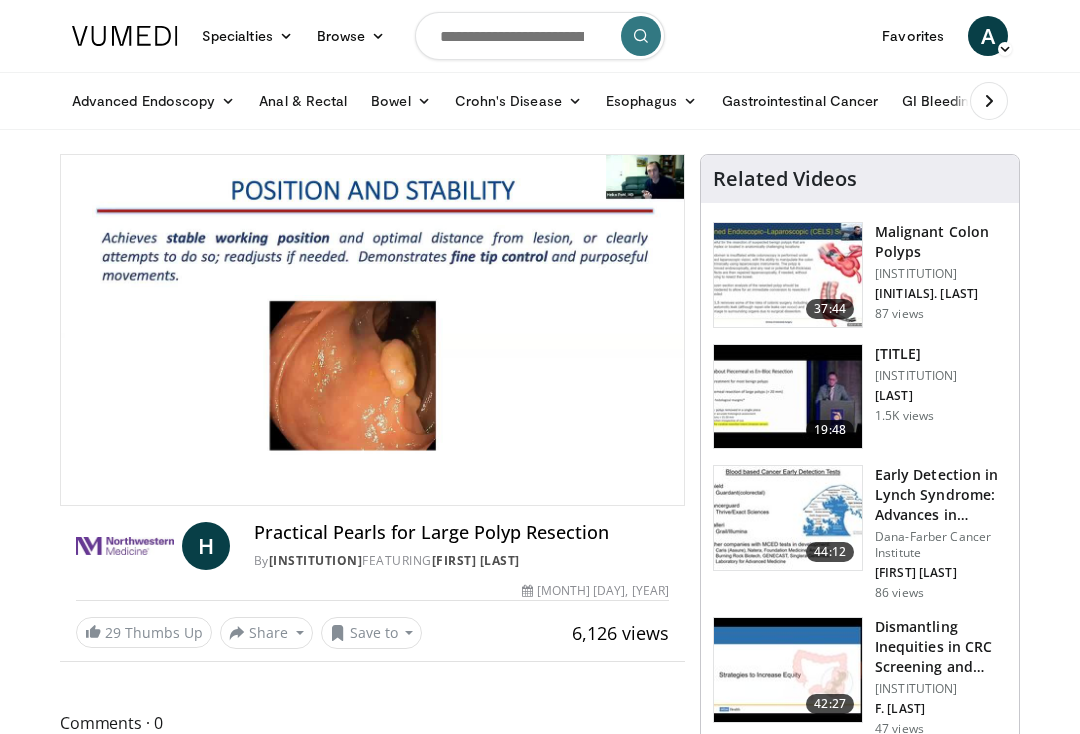 click on "Share" at bounding box center (266, 633) 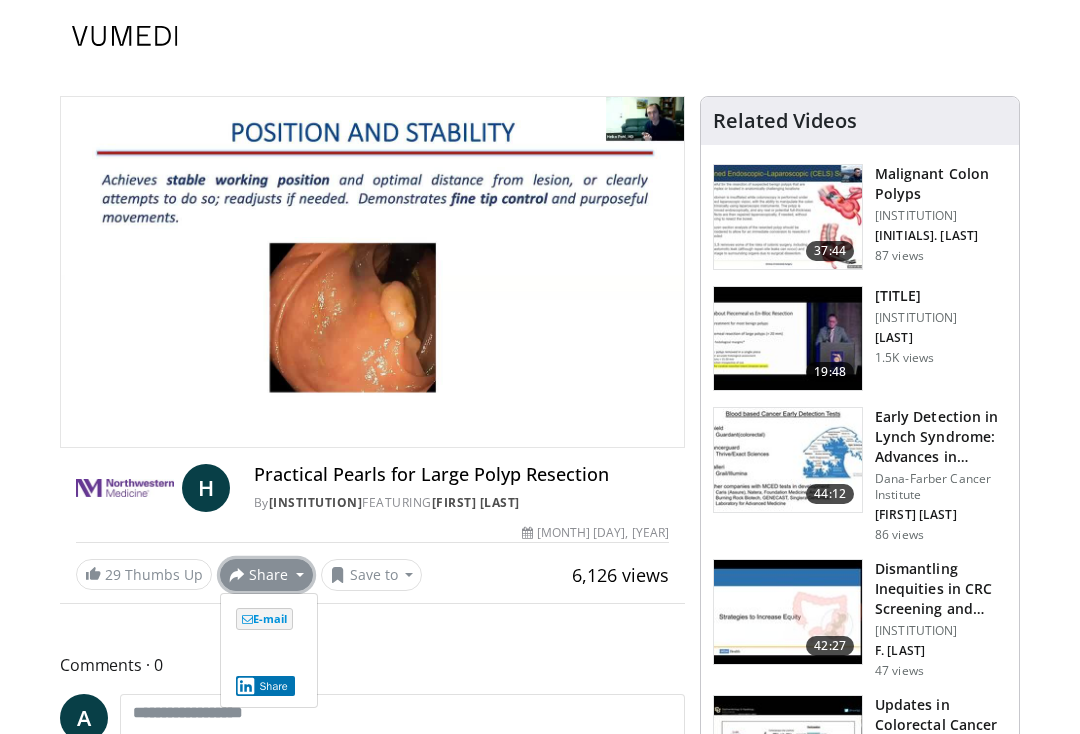 click on "Share" at bounding box center [266, 575] 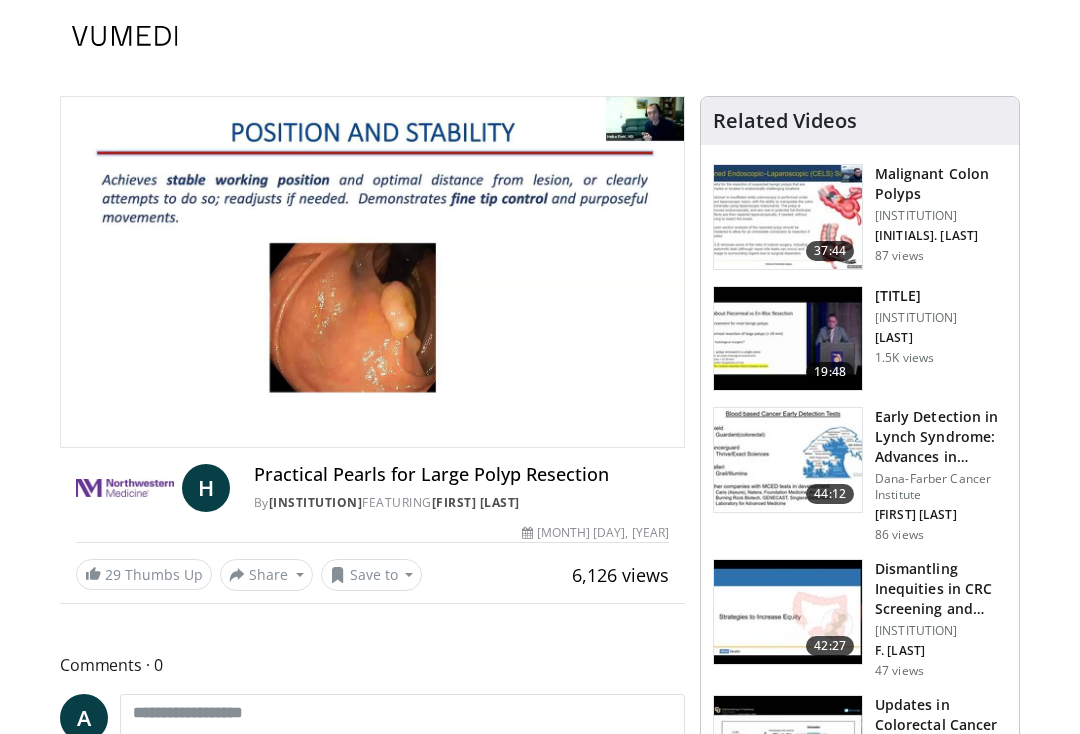 click on "Share" at bounding box center [266, 575] 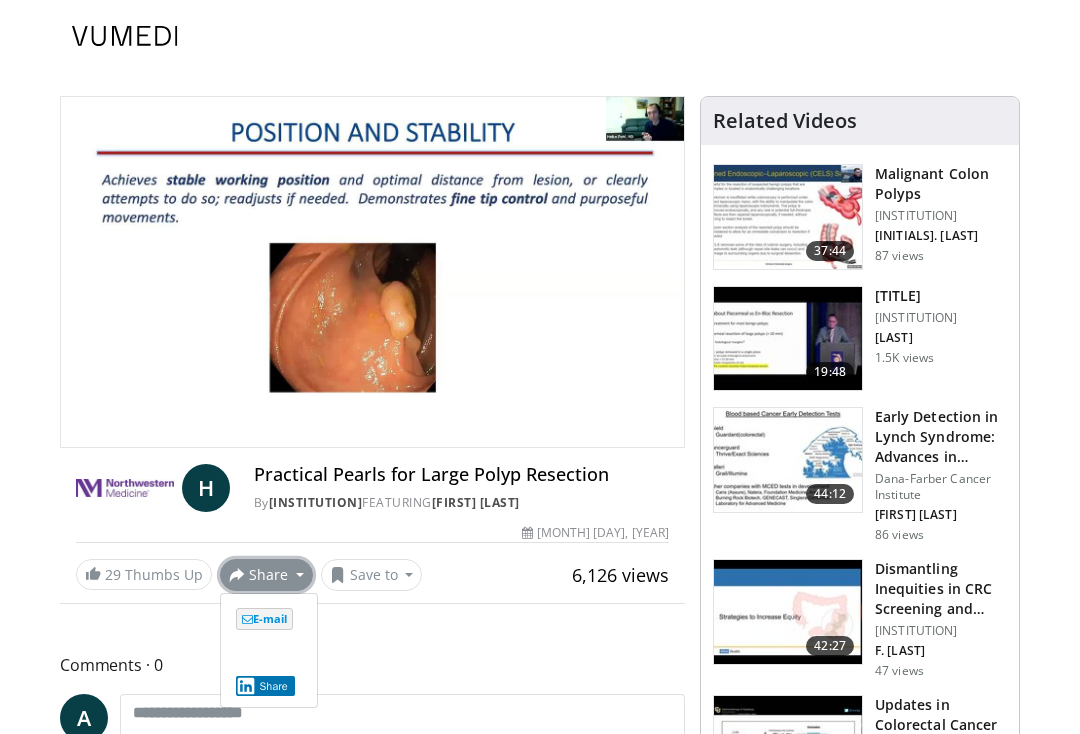 click on "E-mail" at bounding box center (264, 619) 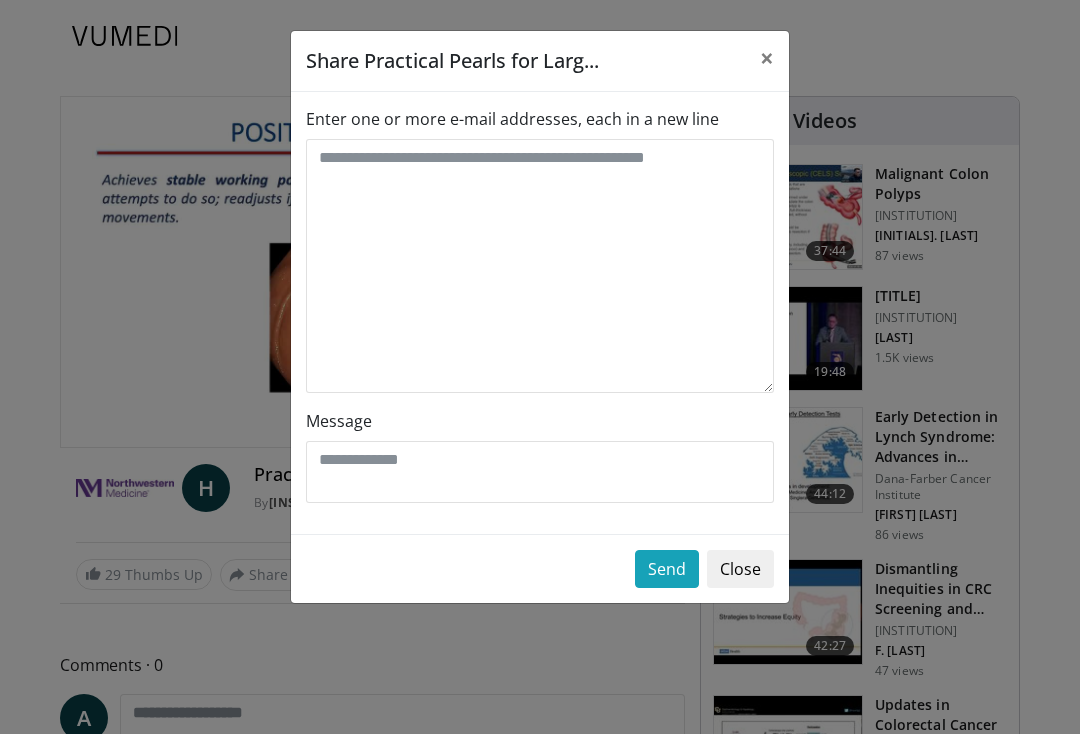 click on "Enter one or more e-mail addresses, each in a new line" at bounding box center [512, 119] 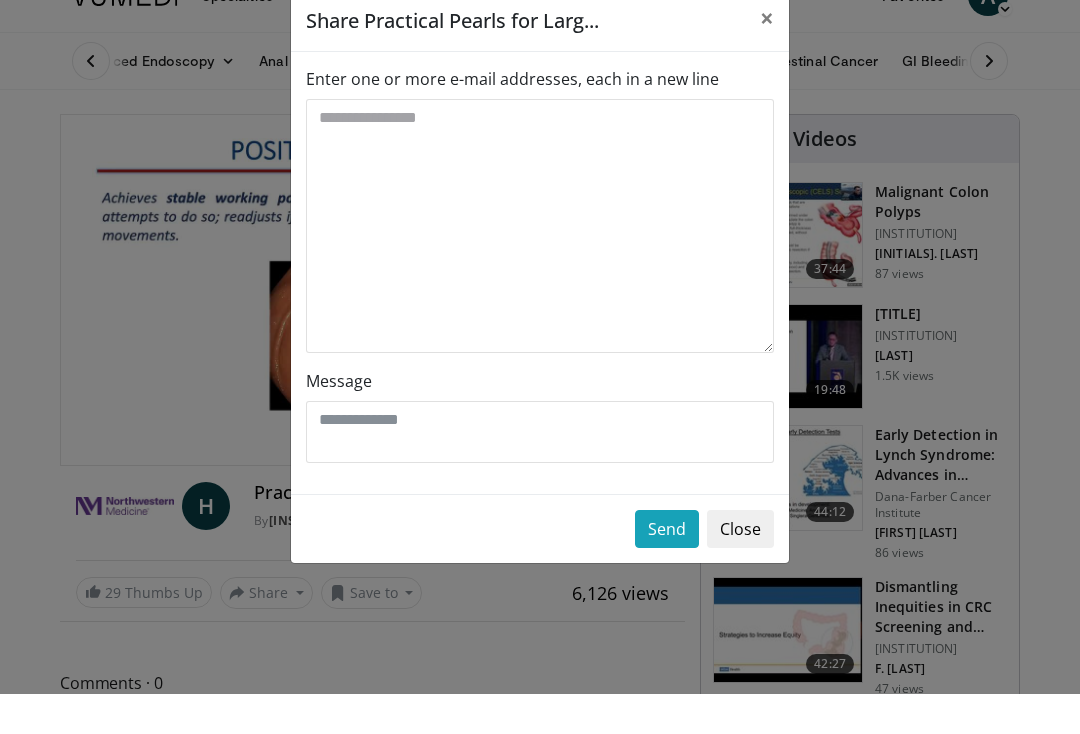 scroll, scrollTop: 40, scrollLeft: 0, axis: vertical 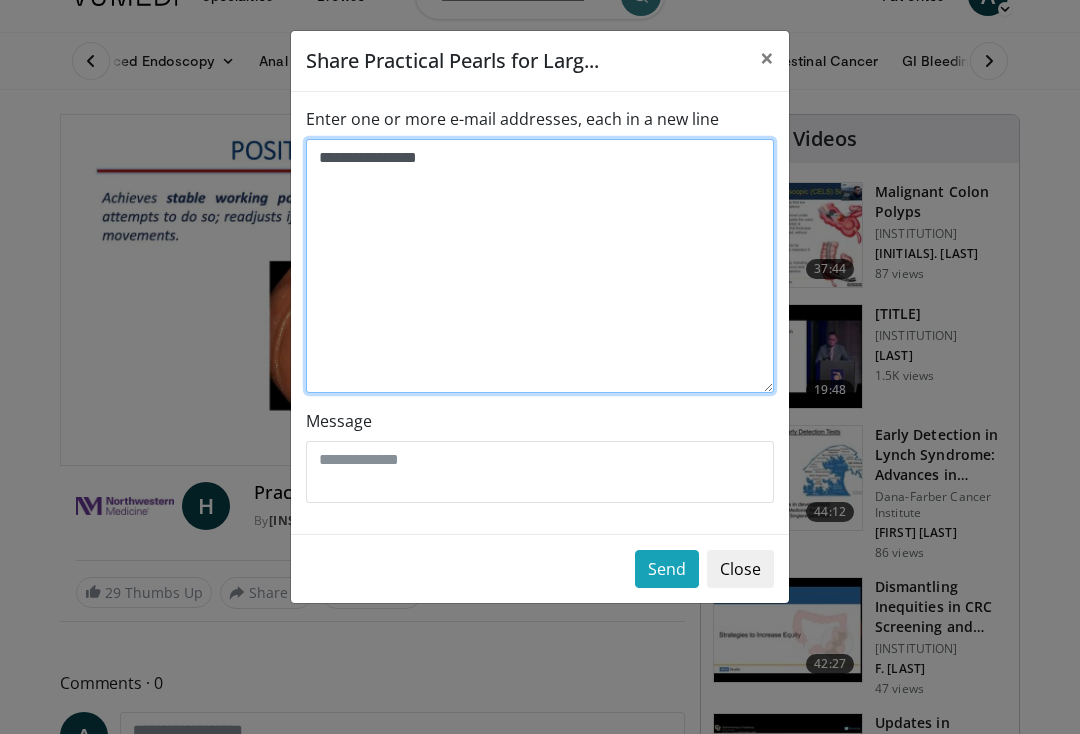 type on "**********" 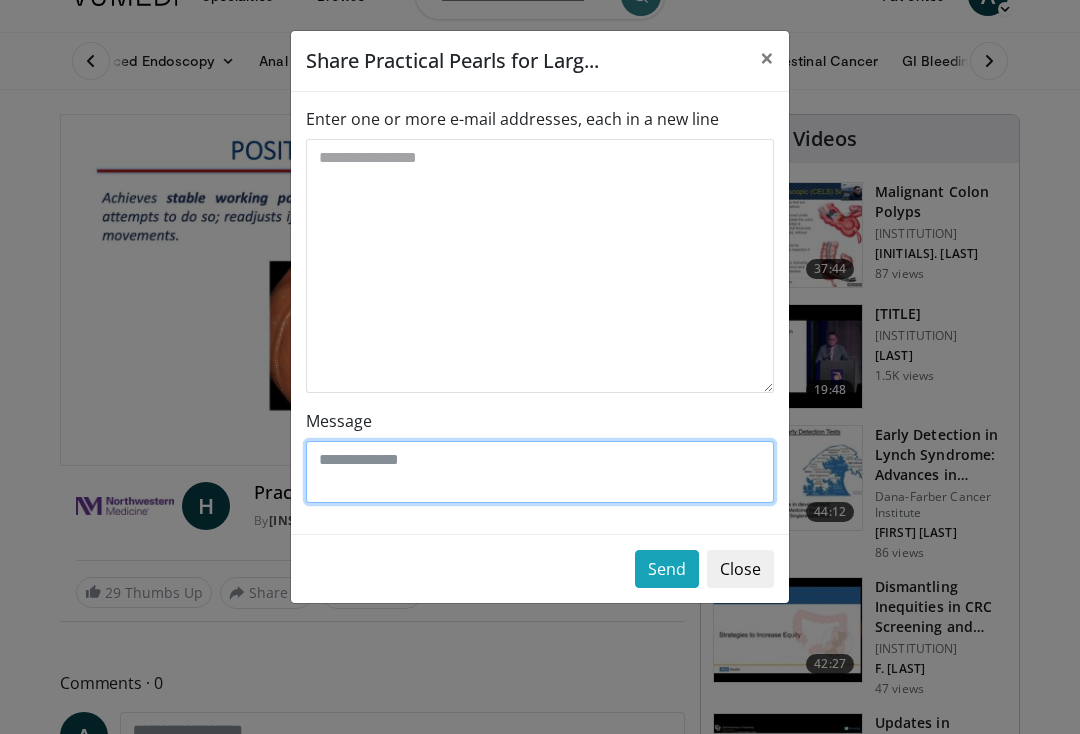 click on "Message" at bounding box center (540, 472) 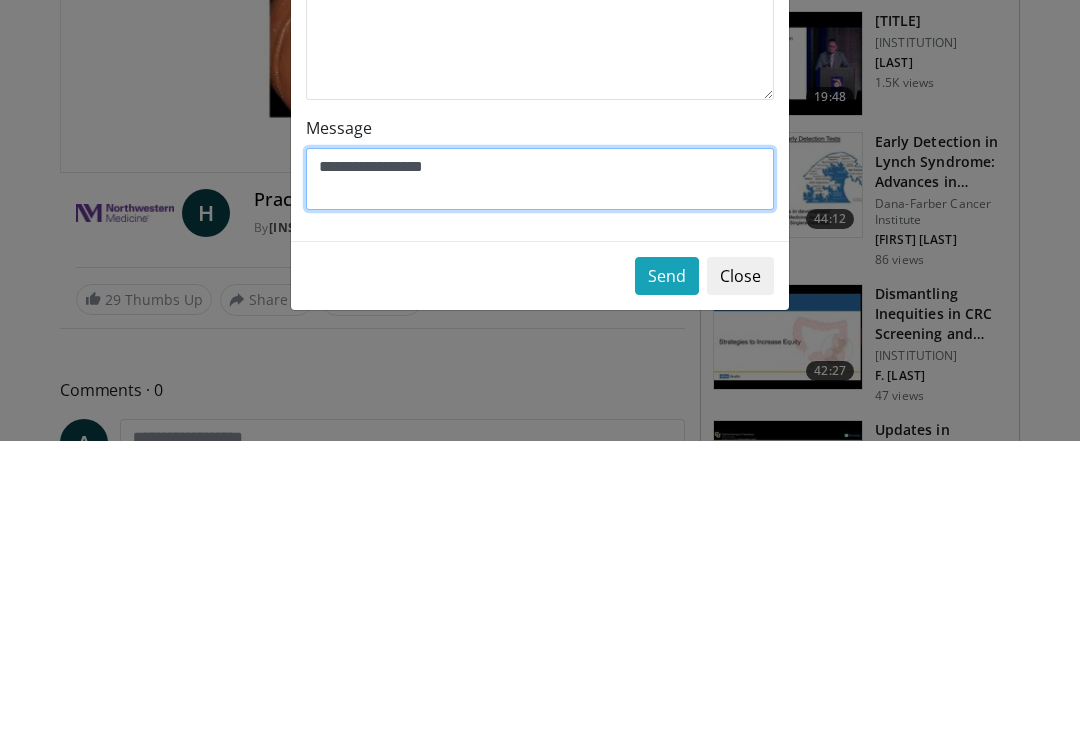 click on "**********" at bounding box center (540, 472) 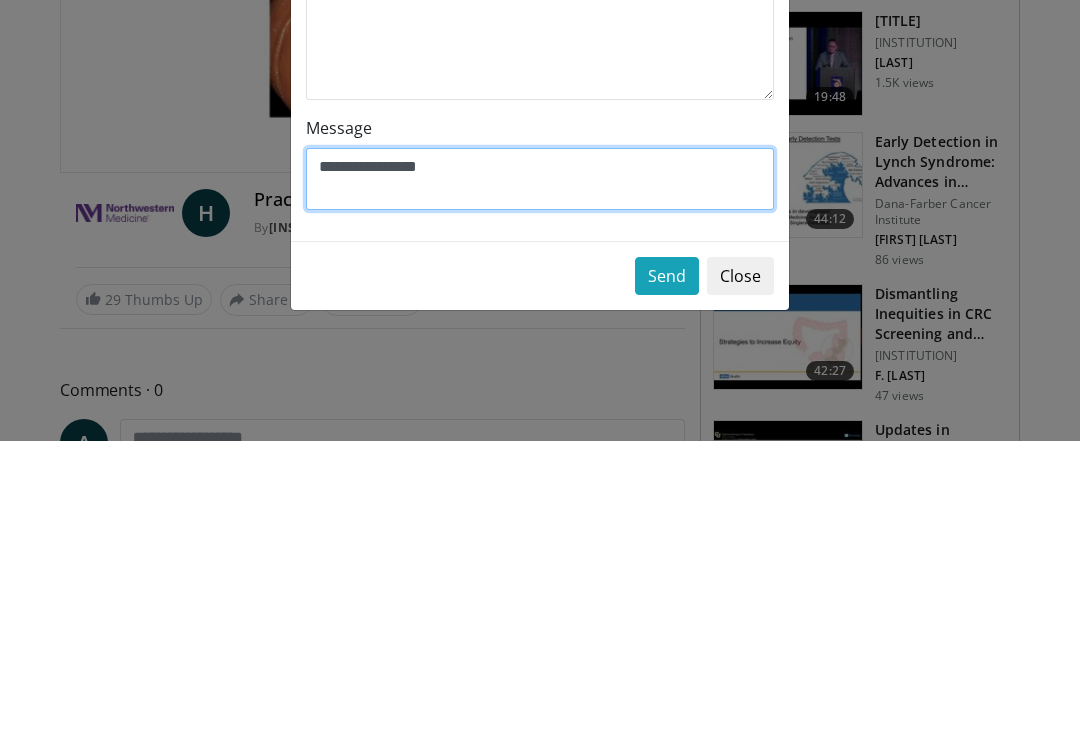 click on "**********" at bounding box center [540, 472] 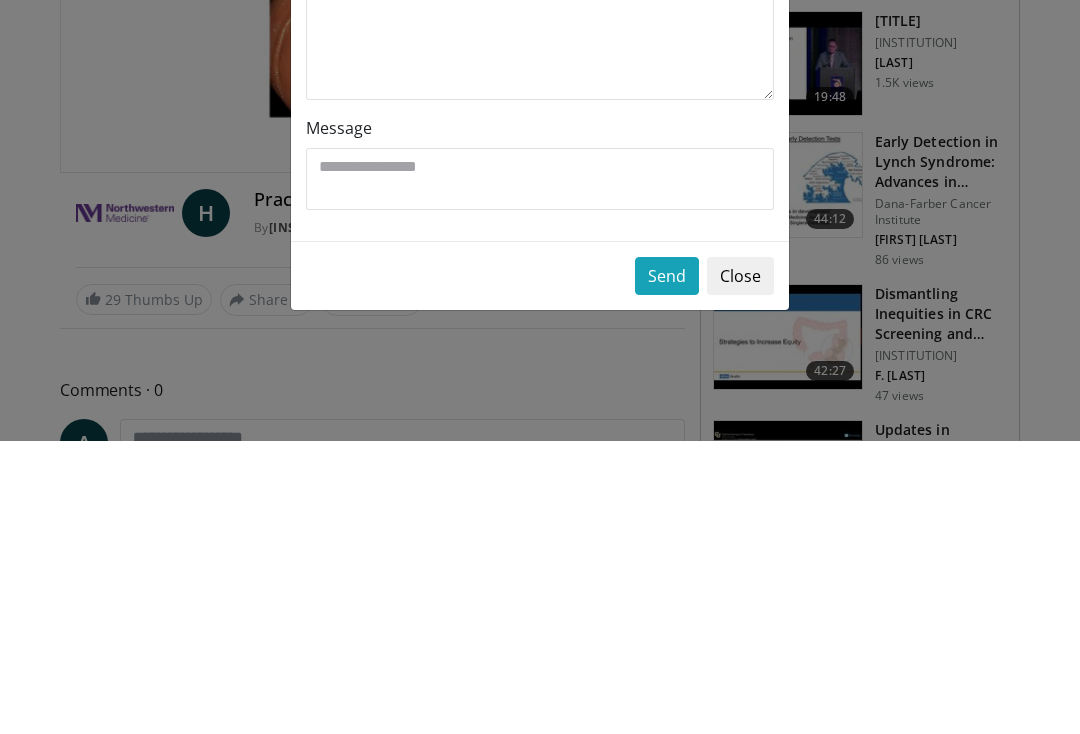 click on "Send" at bounding box center [667, 569] 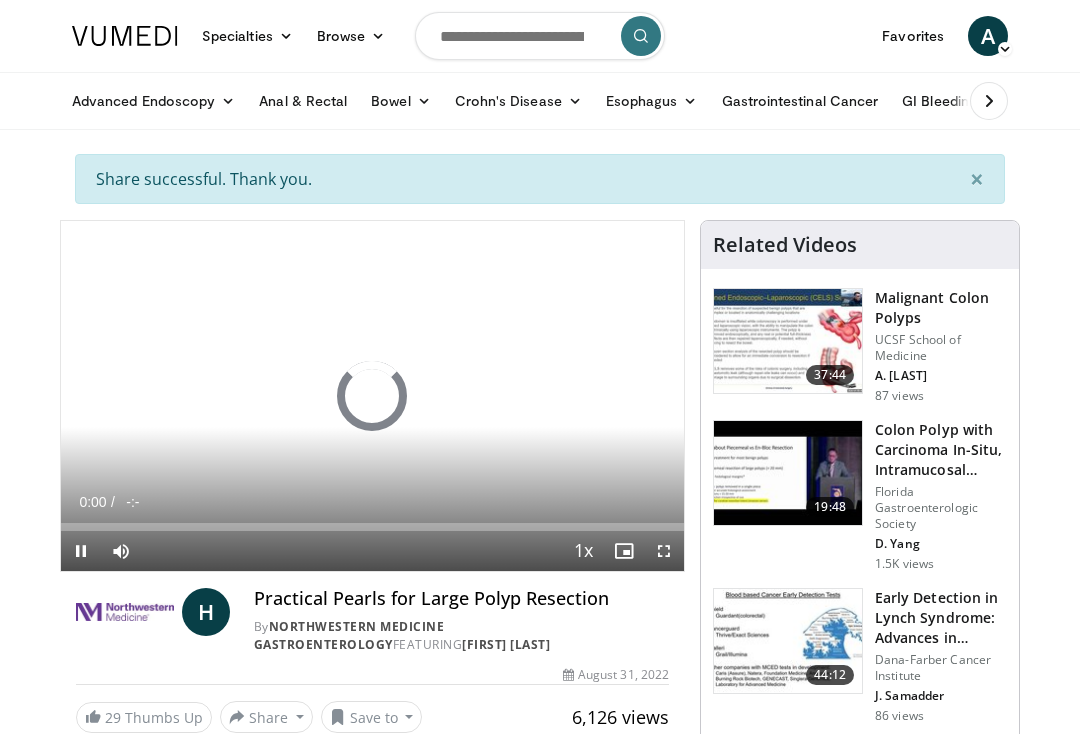 scroll, scrollTop: 0, scrollLeft: 0, axis: both 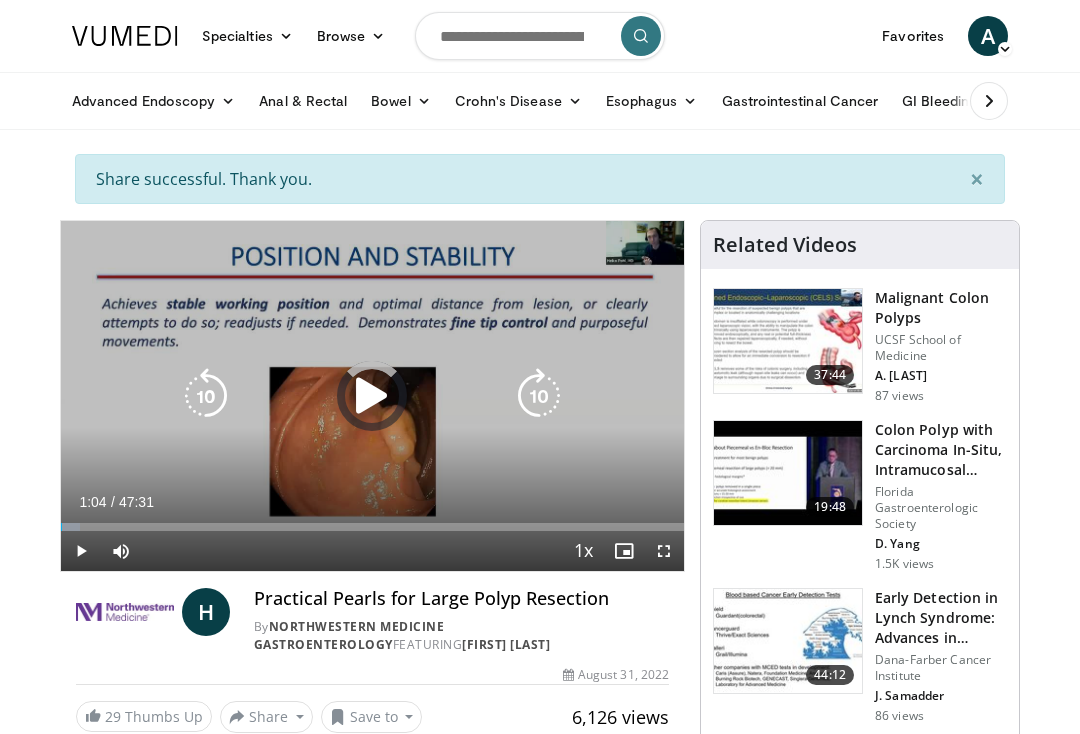 click at bounding box center [70, 527] 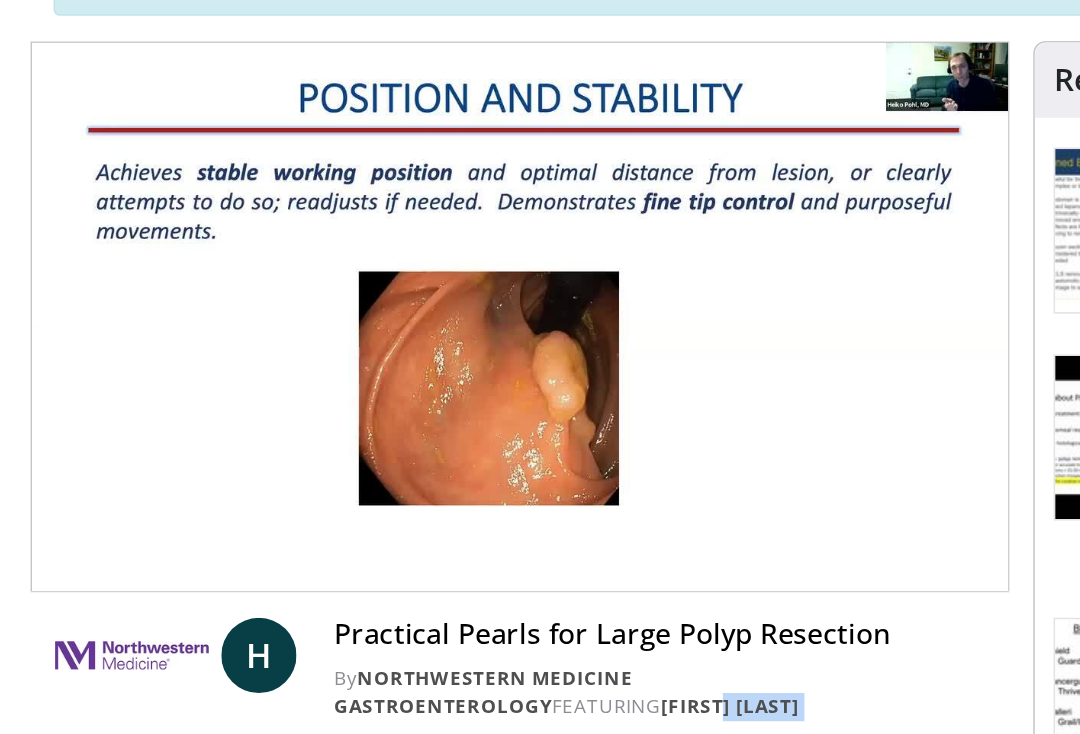 click on "6,126 views
August 31, [YEAR]" at bounding box center (372, 617) 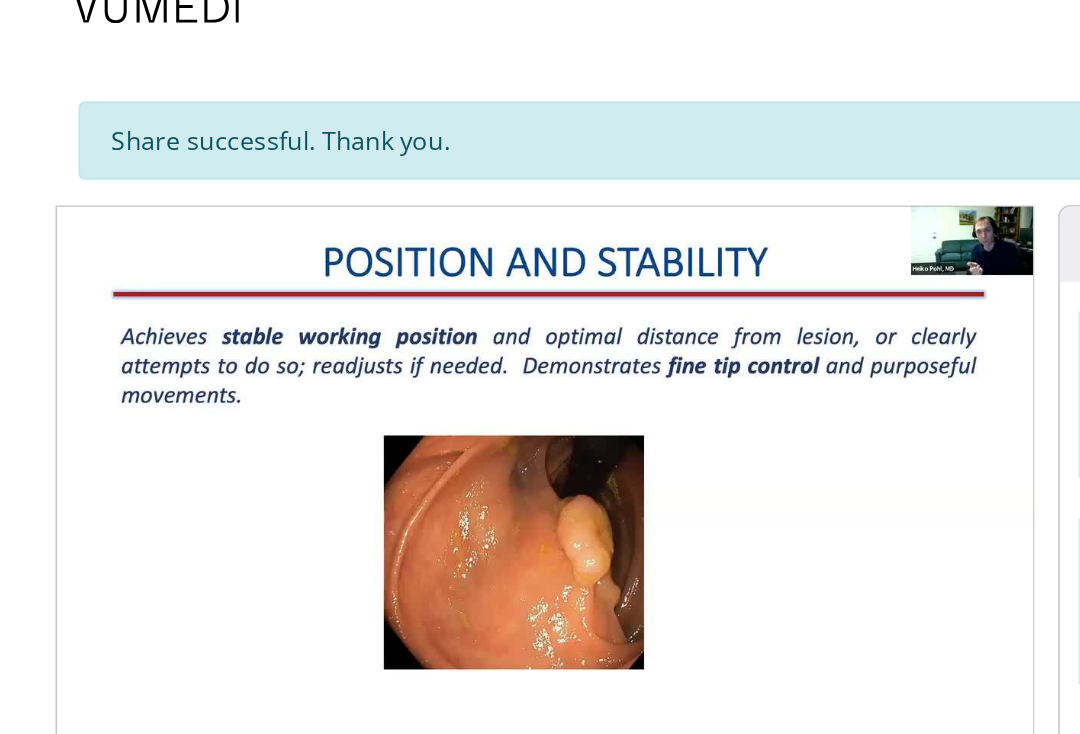 click on "Current Time  [TIME] / Duration  [TIME] Pause Skip Backward Skip Forward Mute Loaded :  [PERCENT]% Stream Type  LIVE Seek to live, currently behind live LIVE   1x Playback Rate 0.5x 0.75x 1x , selected 1.25x 1.5x 1.75x 2x Chapters Chapters Descriptions descriptions off , selected Captions captions off , selected Audio Track en (Main) , selected Fullscreen Enable picture-in-picture mode" at bounding box center [372, 533] 